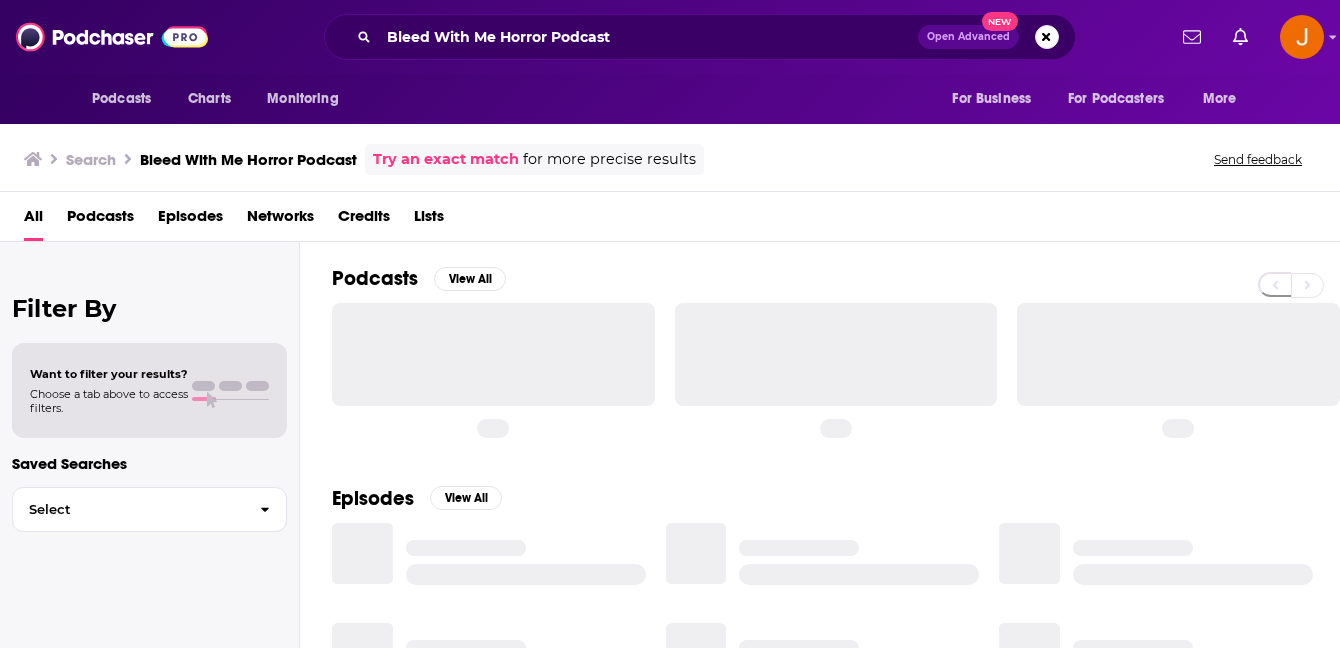 scroll, scrollTop: 0, scrollLeft: 0, axis: both 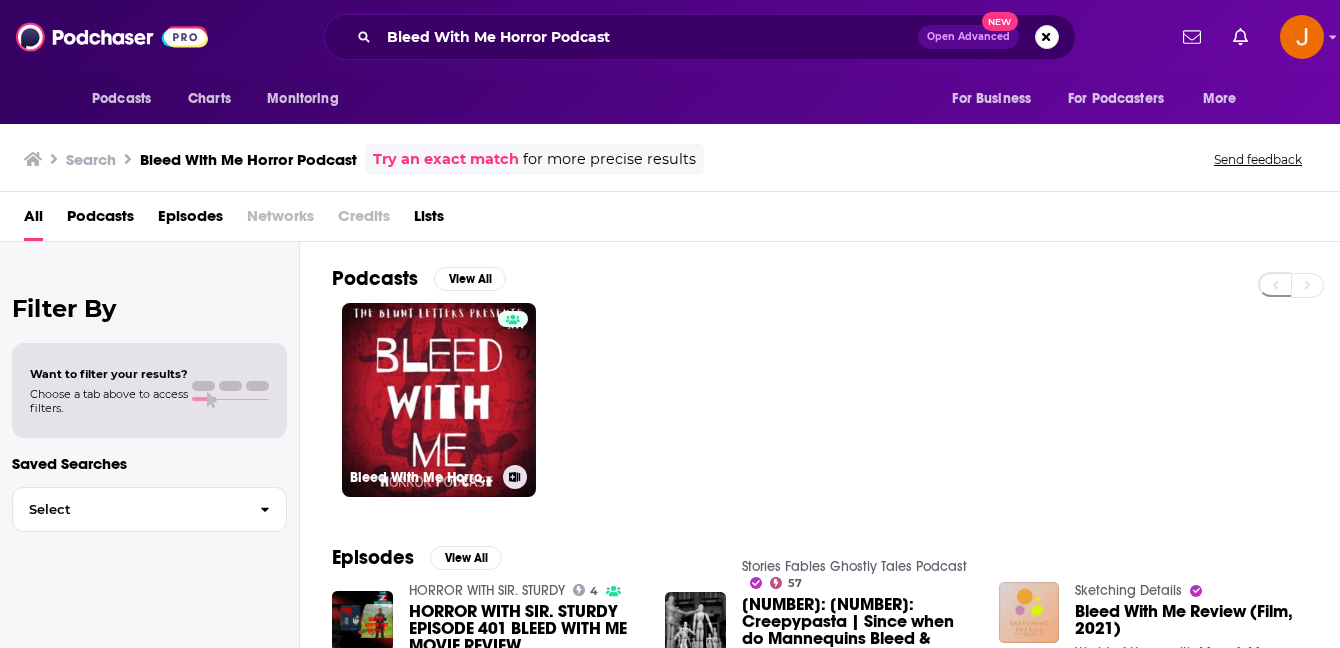 click on "Bleed With Me Horror Podcast" at bounding box center (439, 400) 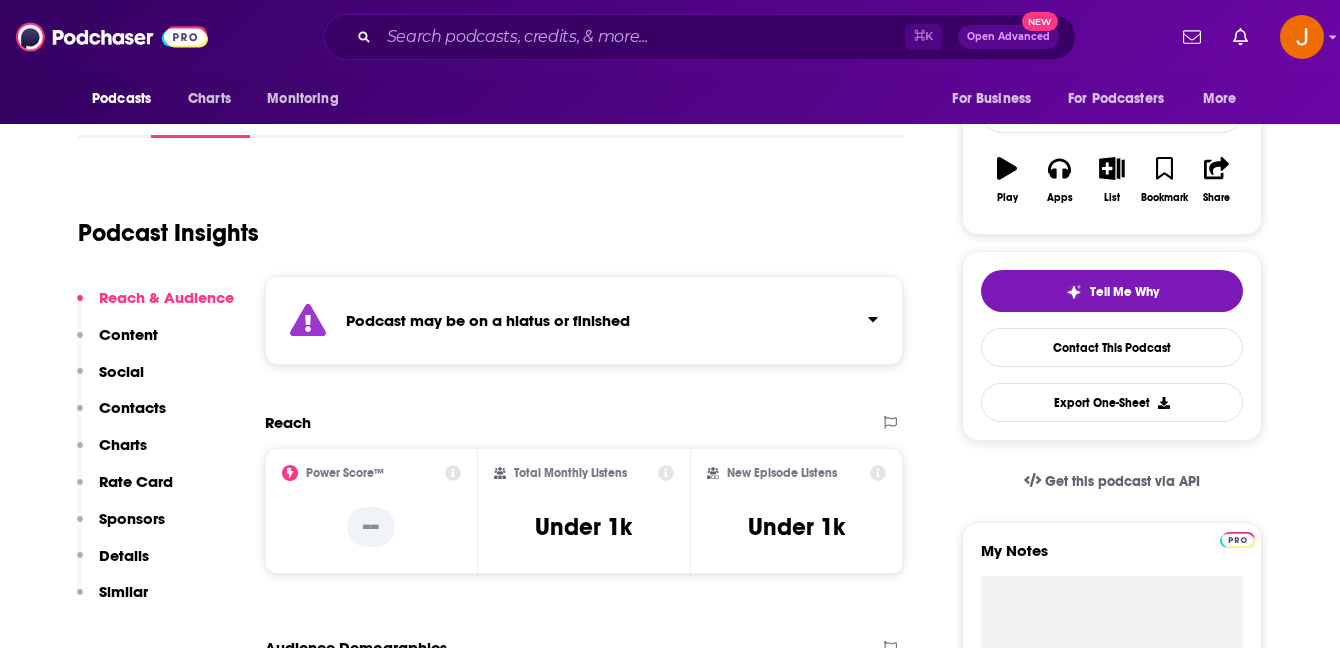 scroll, scrollTop: 290, scrollLeft: 0, axis: vertical 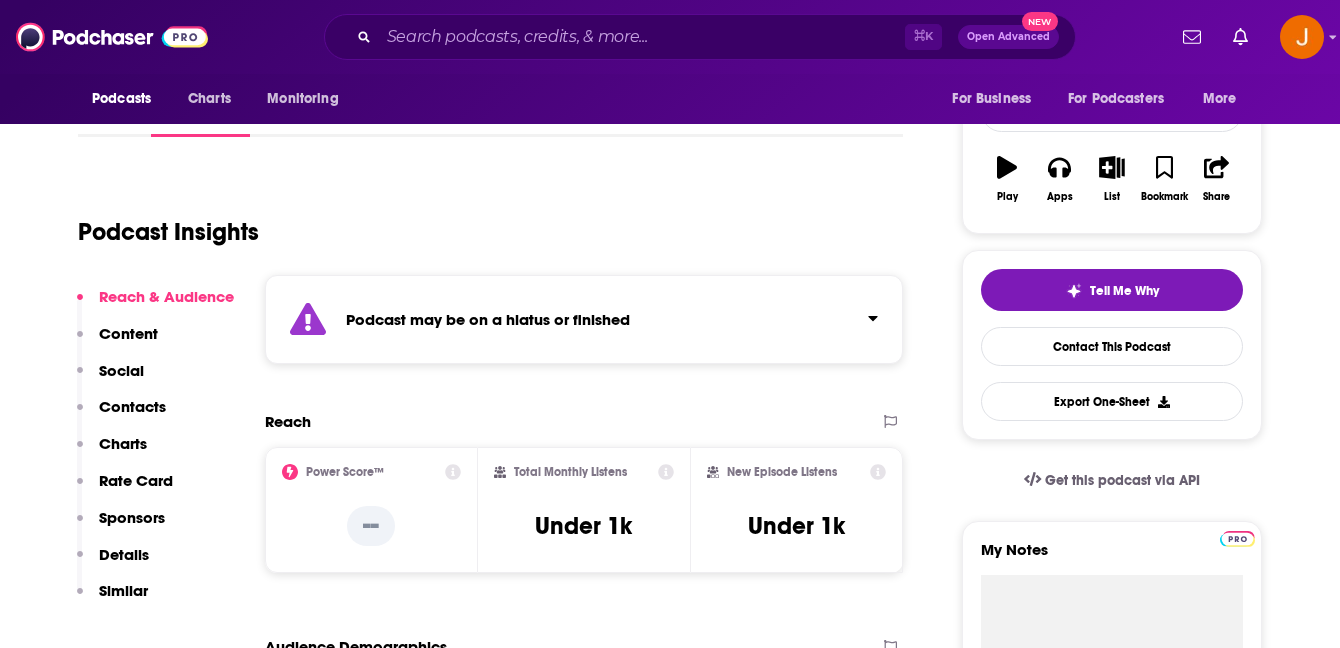 click on "Contacts" at bounding box center [132, 406] 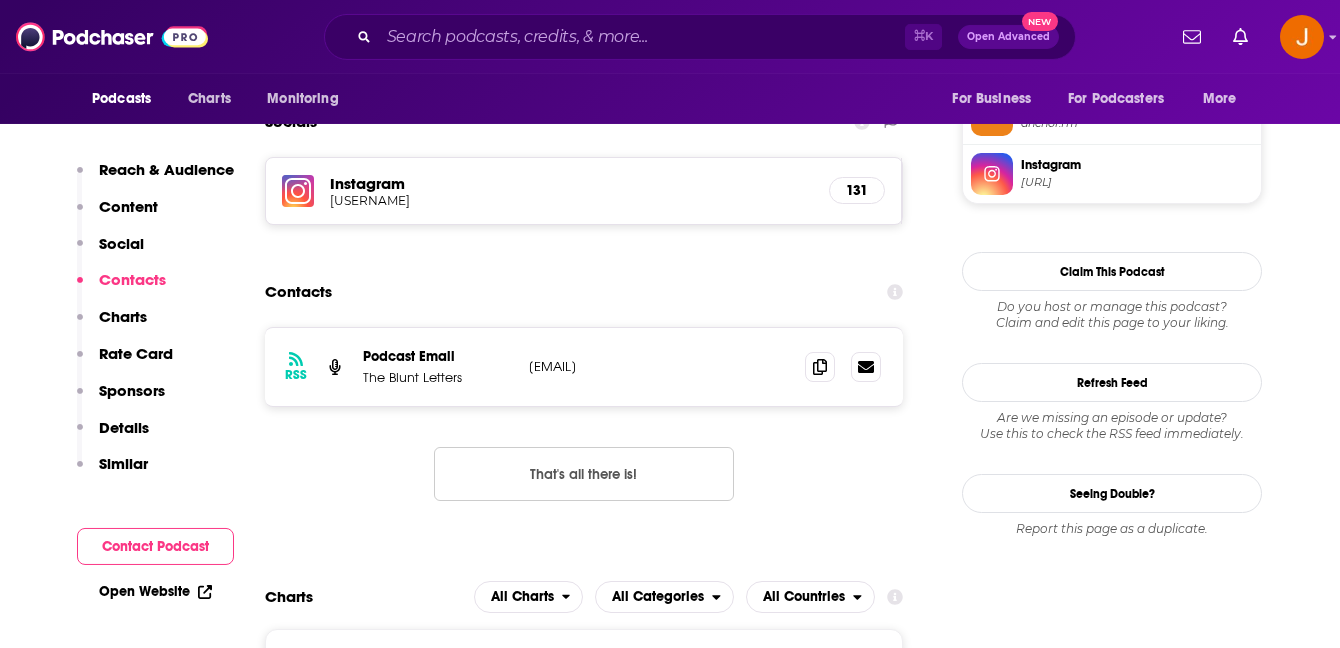 scroll, scrollTop: 1513, scrollLeft: 0, axis: vertical 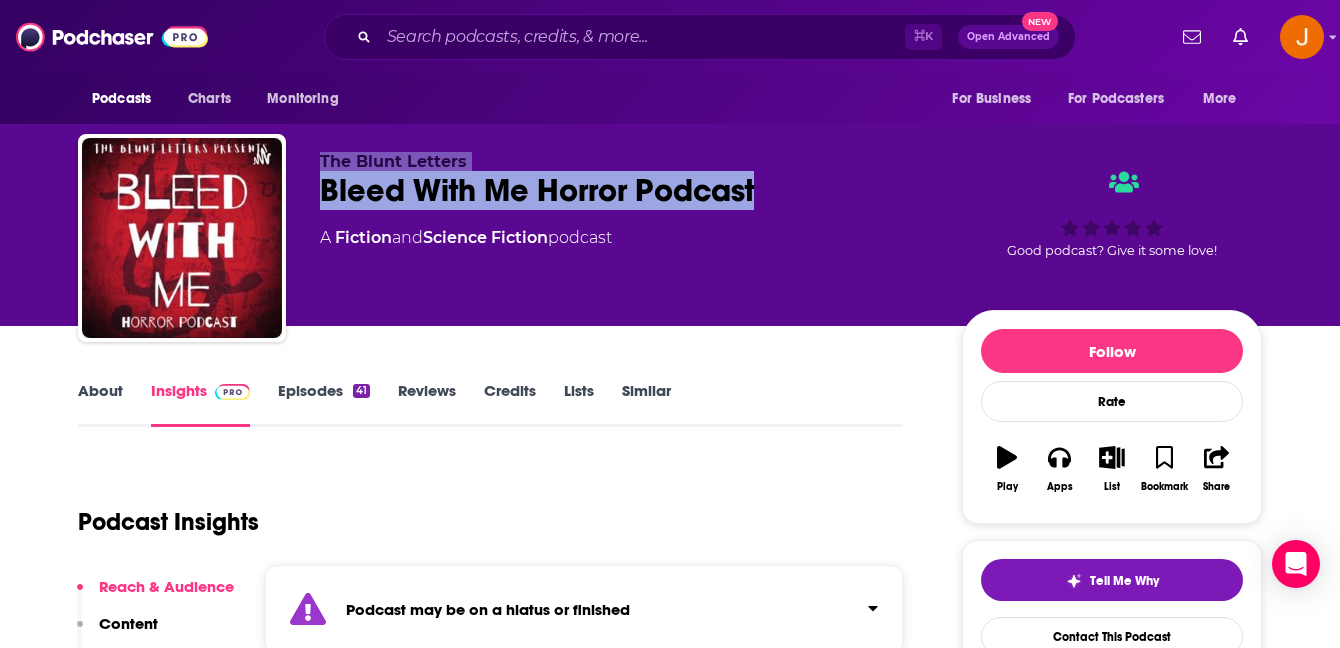 drag, startPoint x: 775, startPoint y: 211, endPoint x: 318, endPoint y: 167, distance: 459.11328 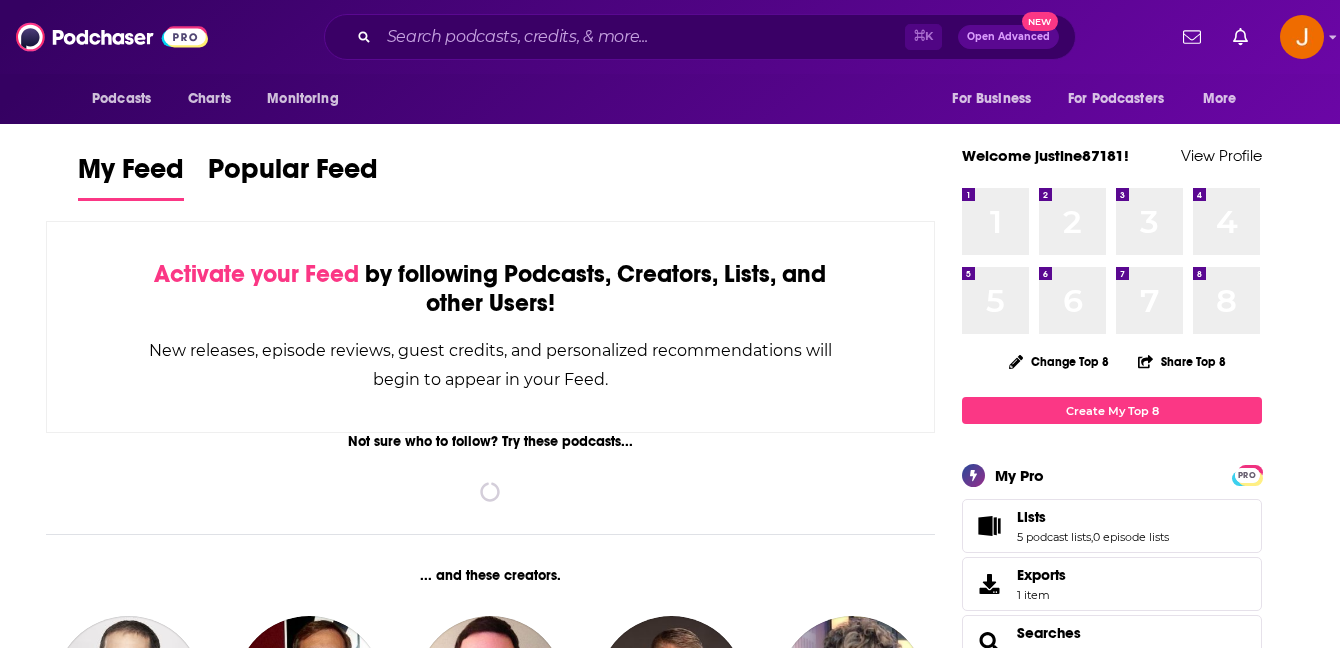 scroll, scrollTop: 0, scrollLeft: 0, axis: both 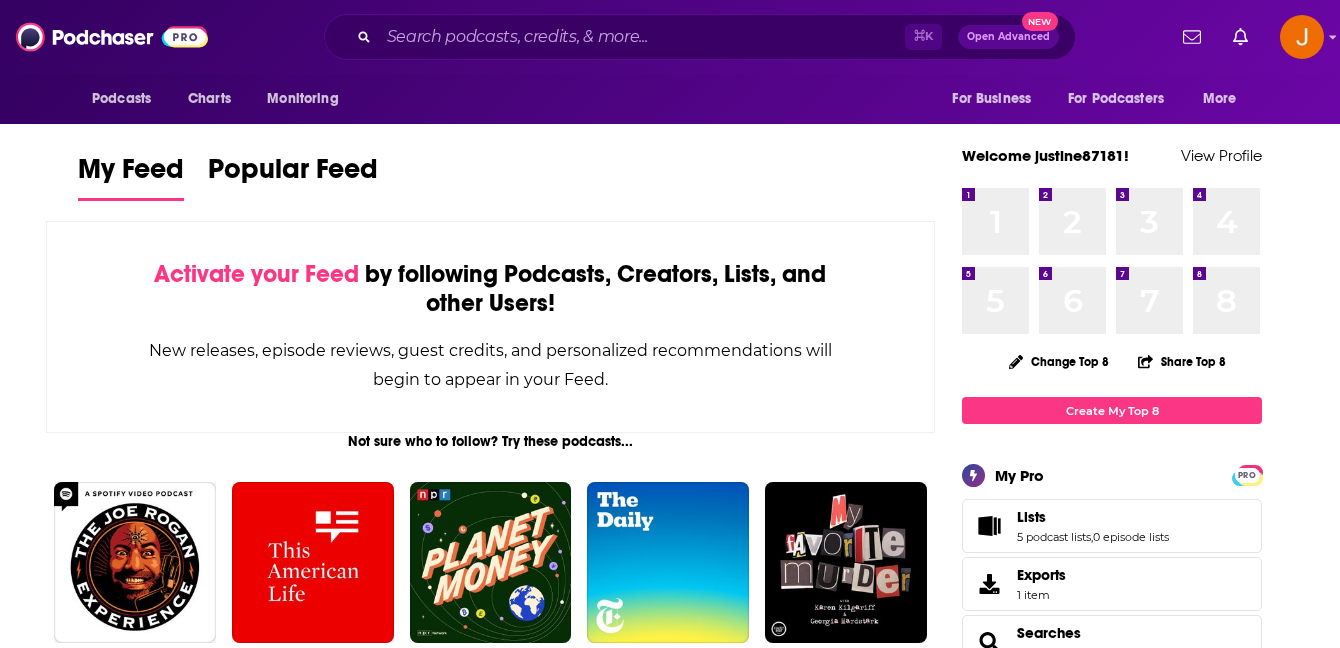 click on "⌘  K Open Advanced New" at bounding box center [700, 37] 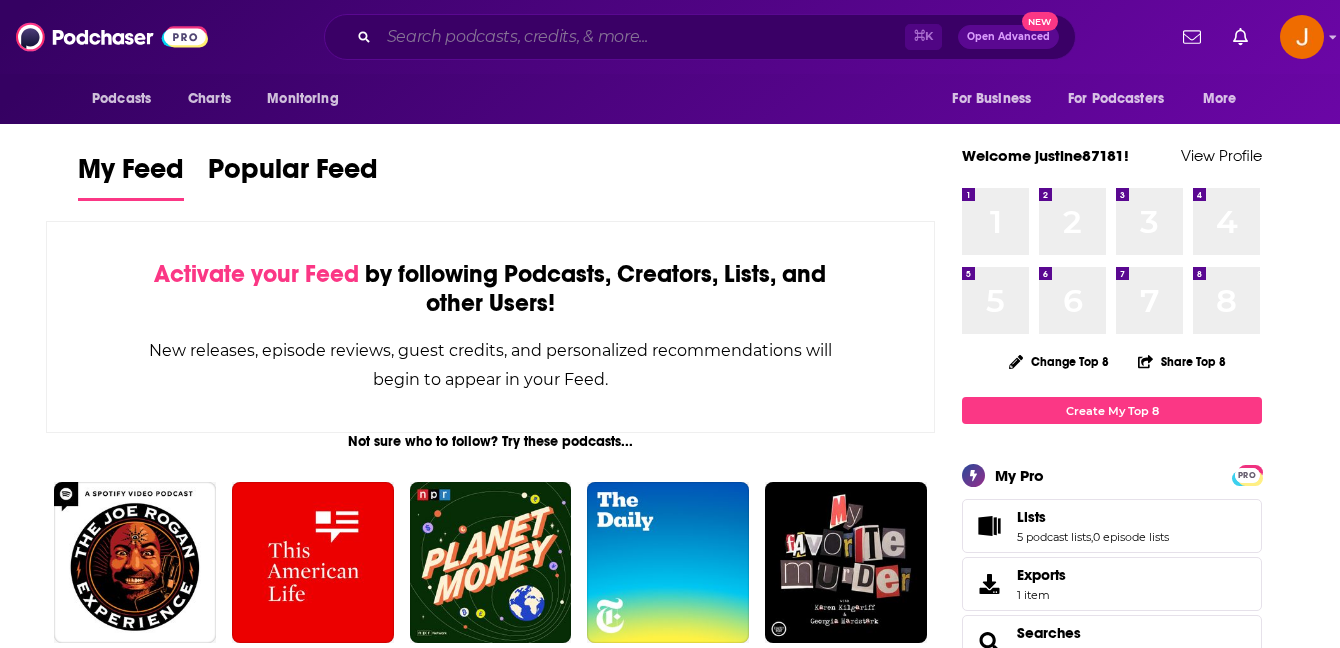 click at bounding box center [642, 37] 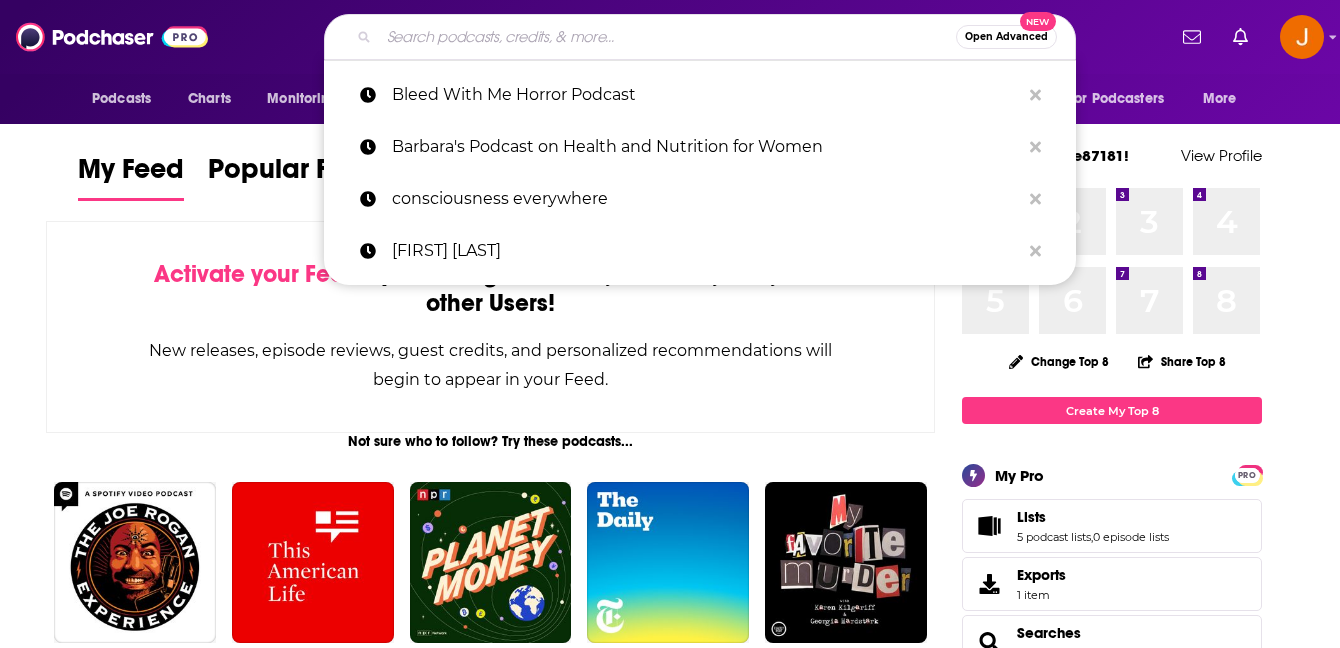 paste on "The Nick Taylor Horror Show" 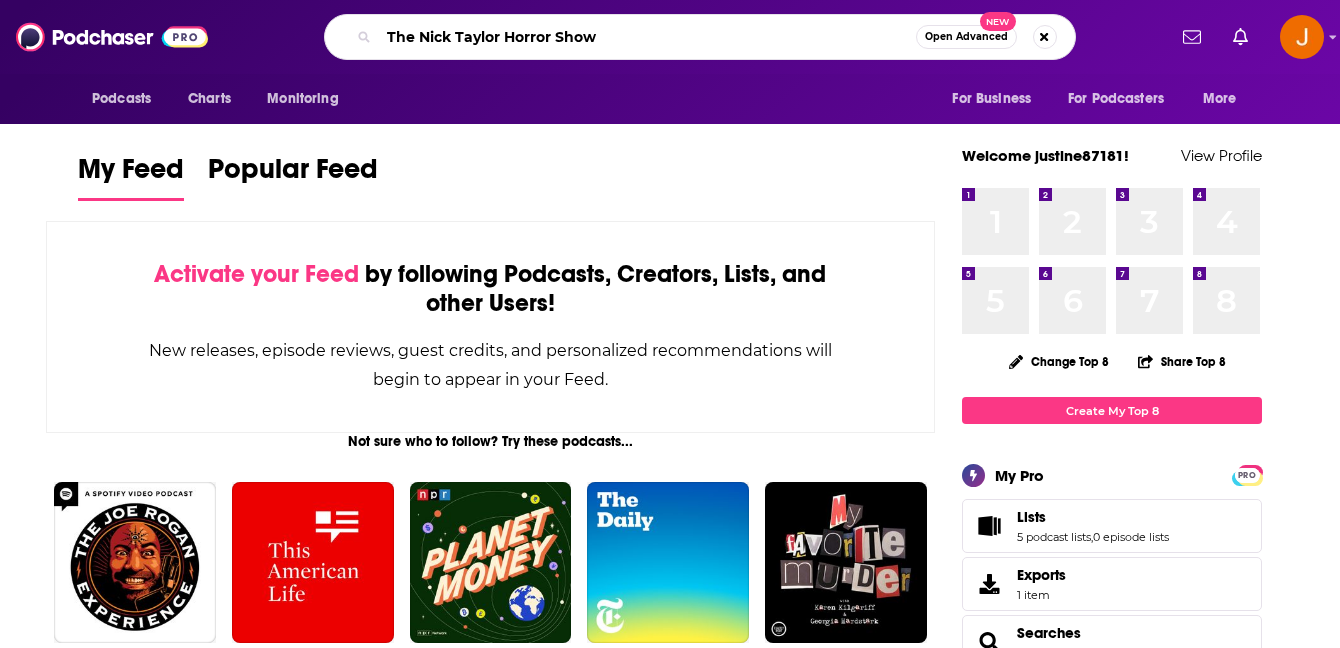 type on "The Nick Taylor Horror Show" 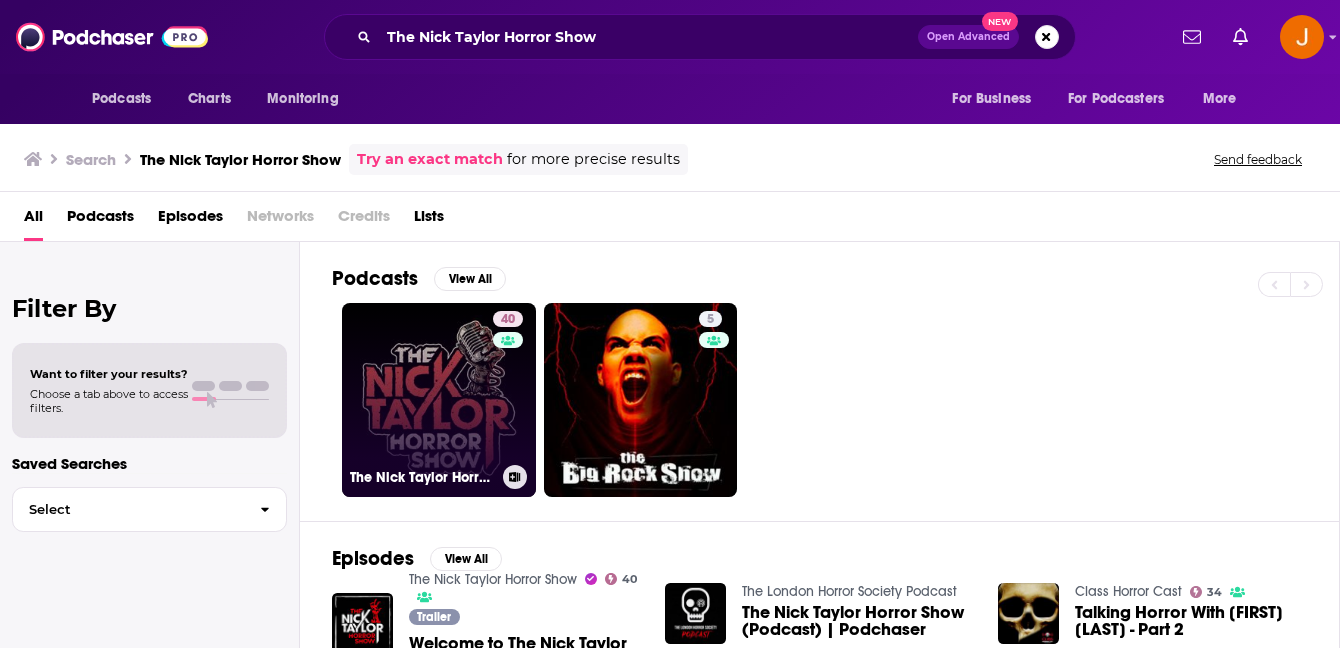 click on "40 The Nick Taylor Horror Show" at bounding box center (439, 400) 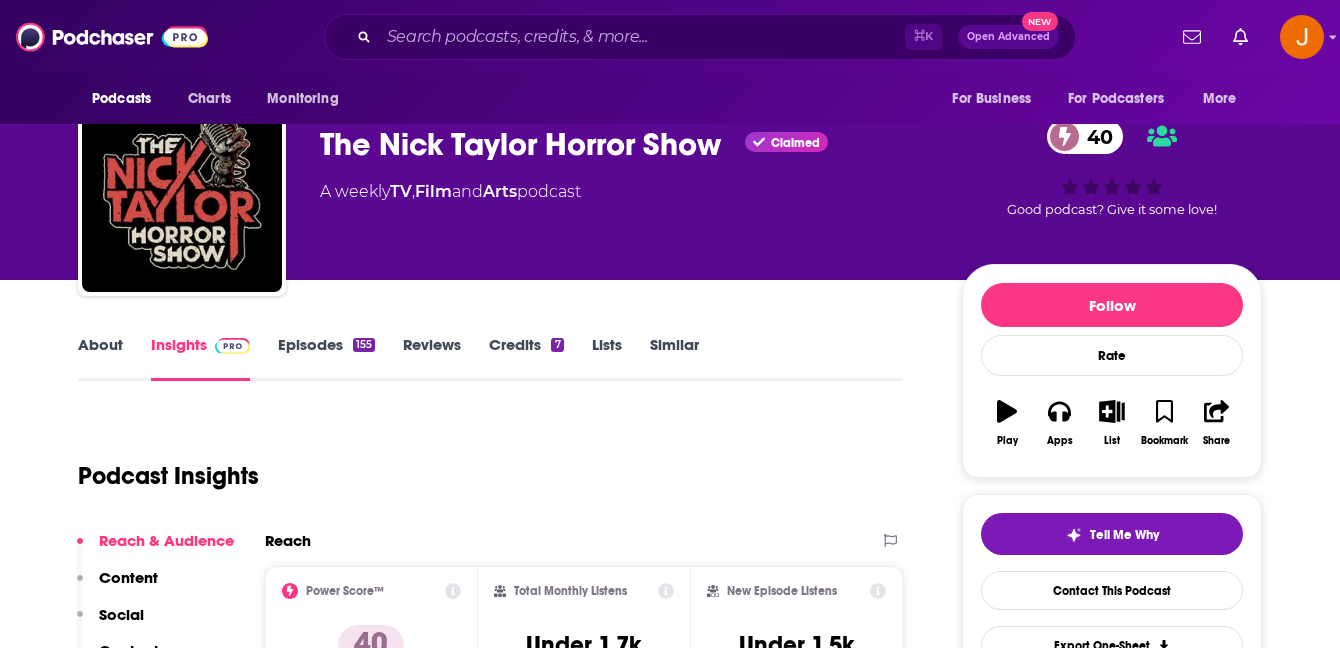 scroll, scrollTop: 36, scrollLeft: 0, axis: vertical 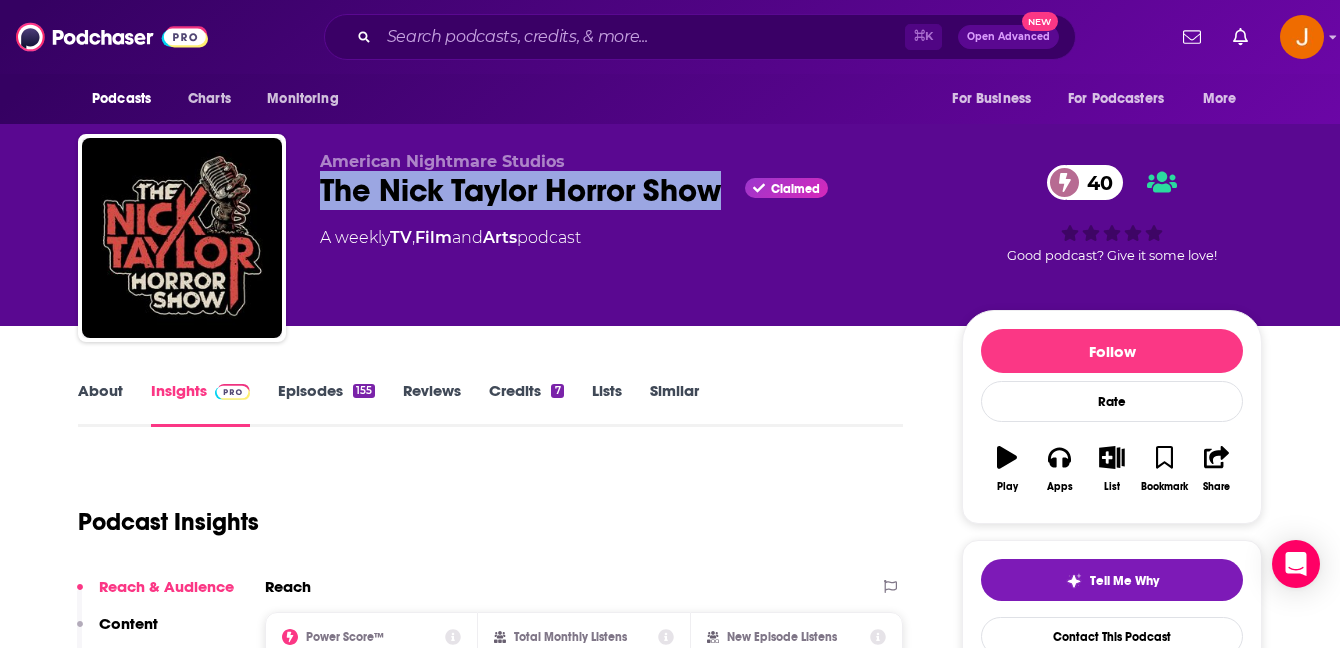 drag, startPoint x: 306, startPoint y: 190, endPoint x: 733, endPoint y: 203, distance: 427.19785 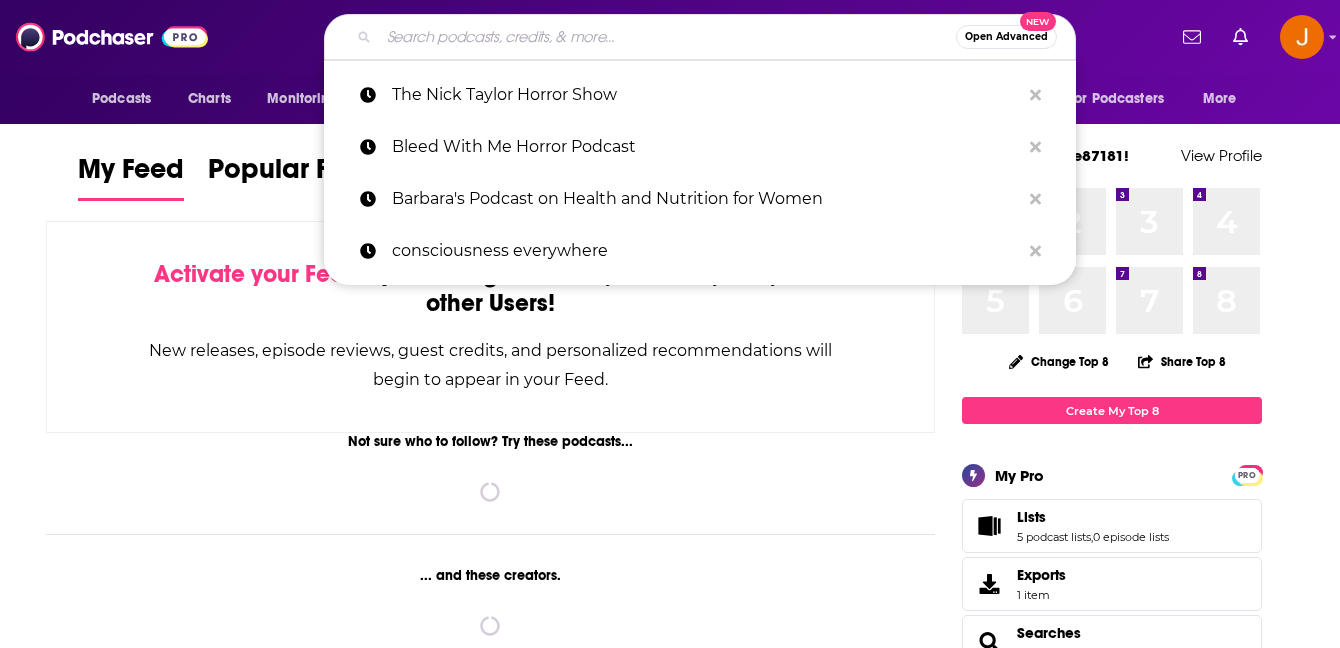 scroll, scrollTop: 0, scrollLeft: 0, axis: both 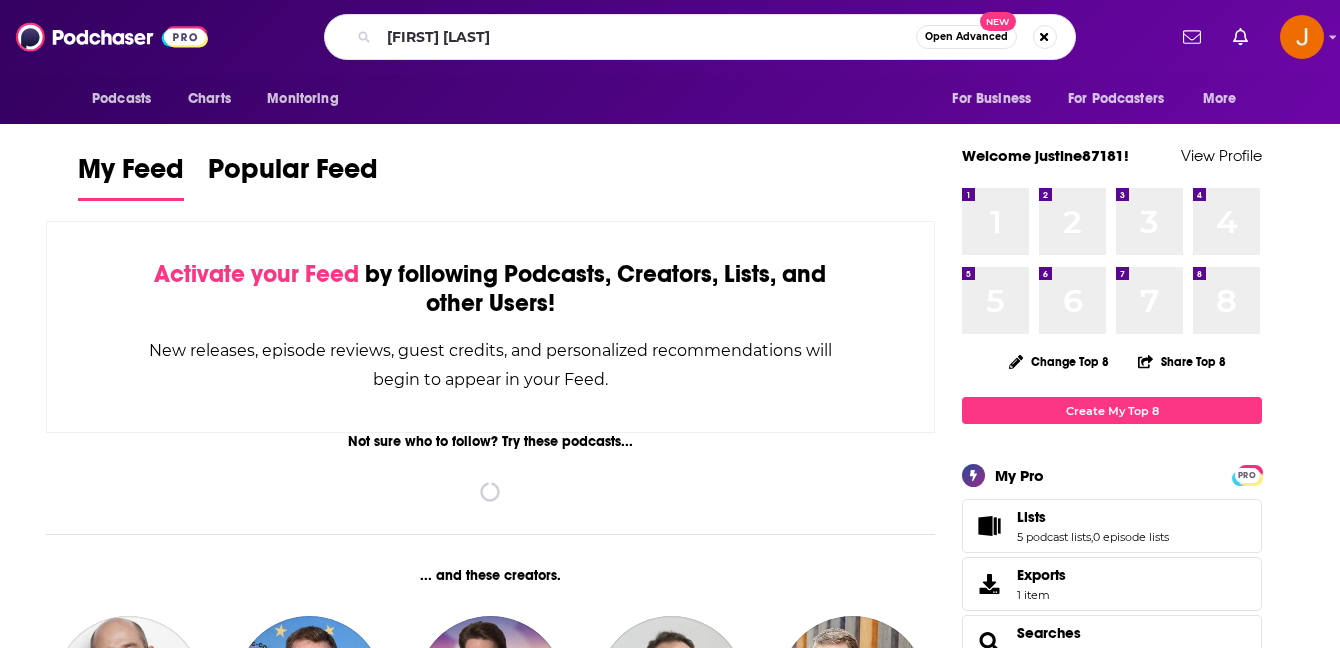 drag, startPoint x: 509, startPoint y: 43, endPoint x: 269, endPoint y: 24, distance: 240.75092 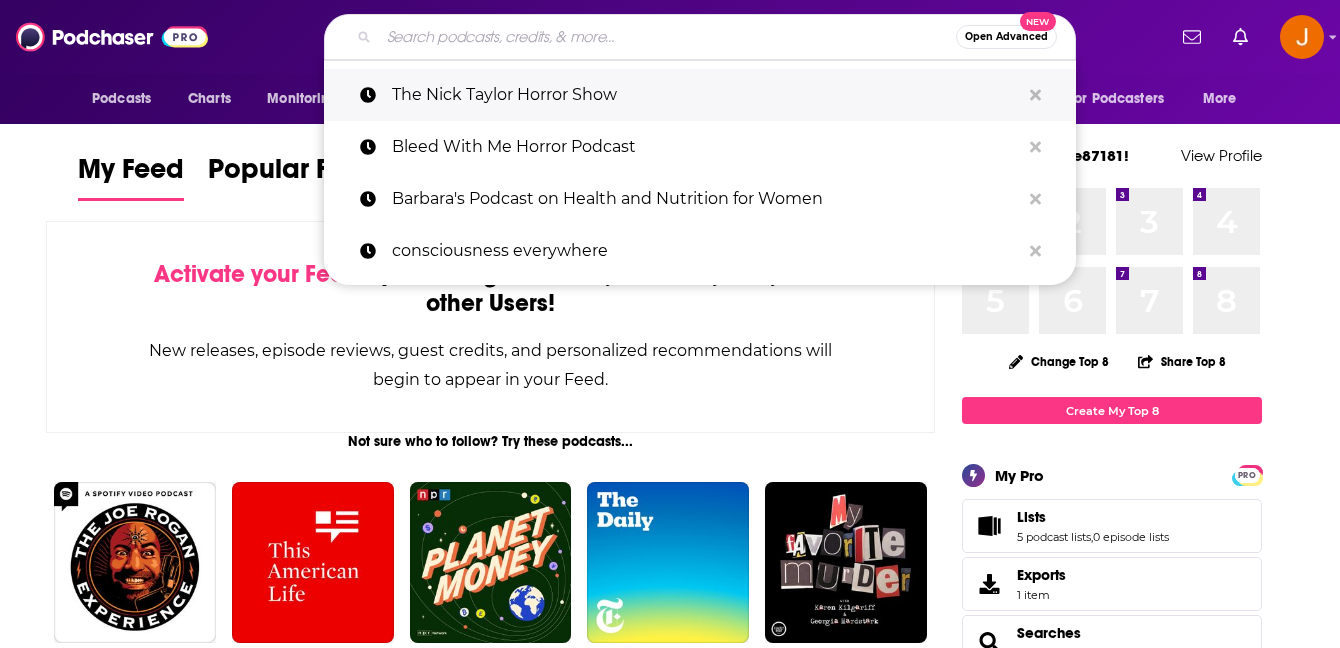 click on "The Nick Taylor Horror Show" at bounding box center [706, 95] 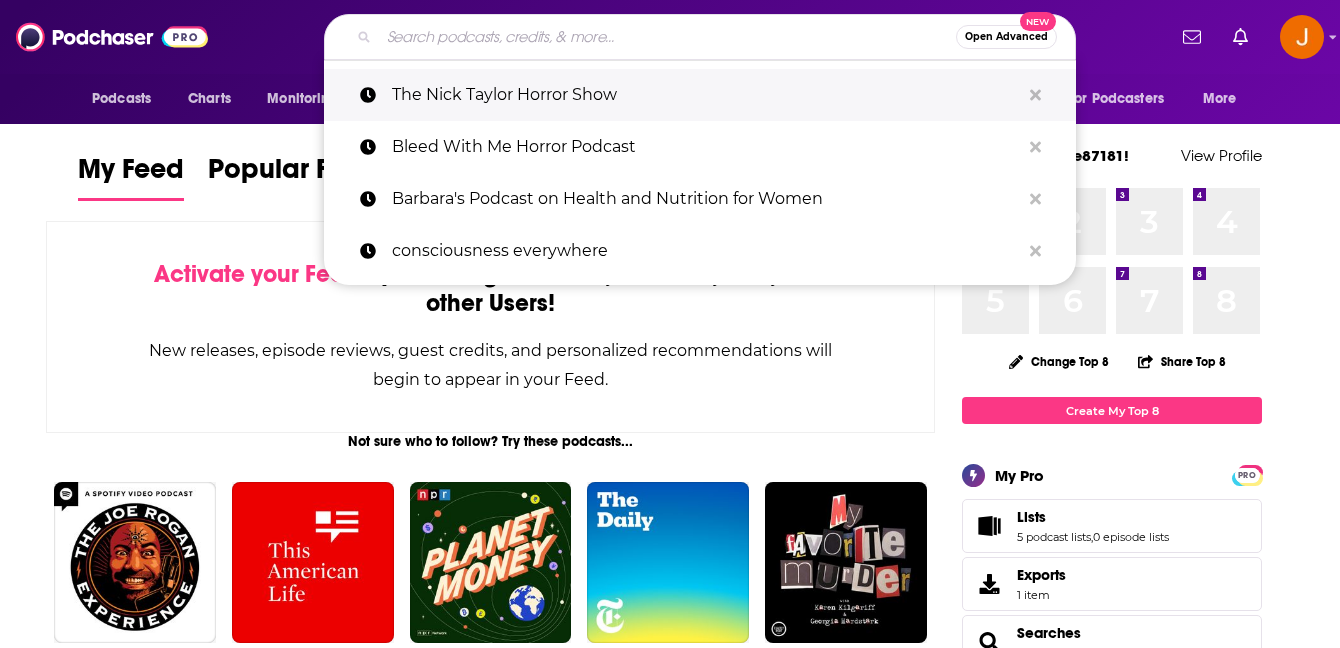 type on "The Nick Taylor Horror Show" 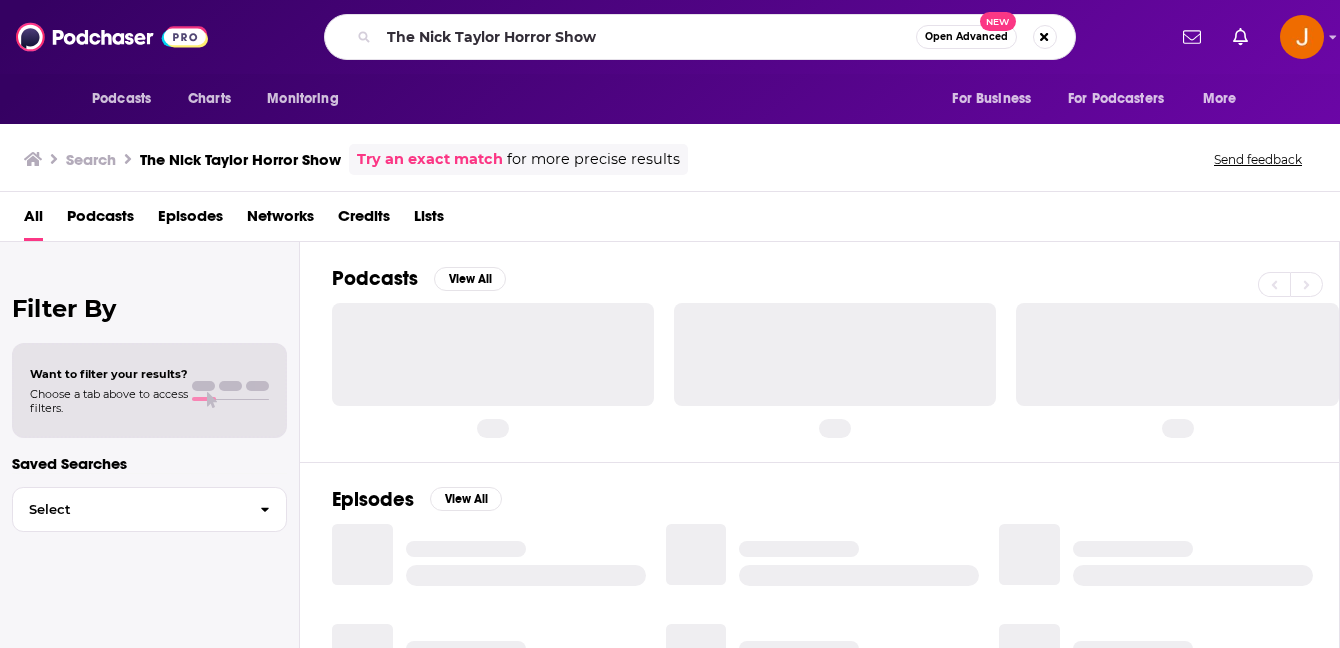 click at bounding box center [493, 354] 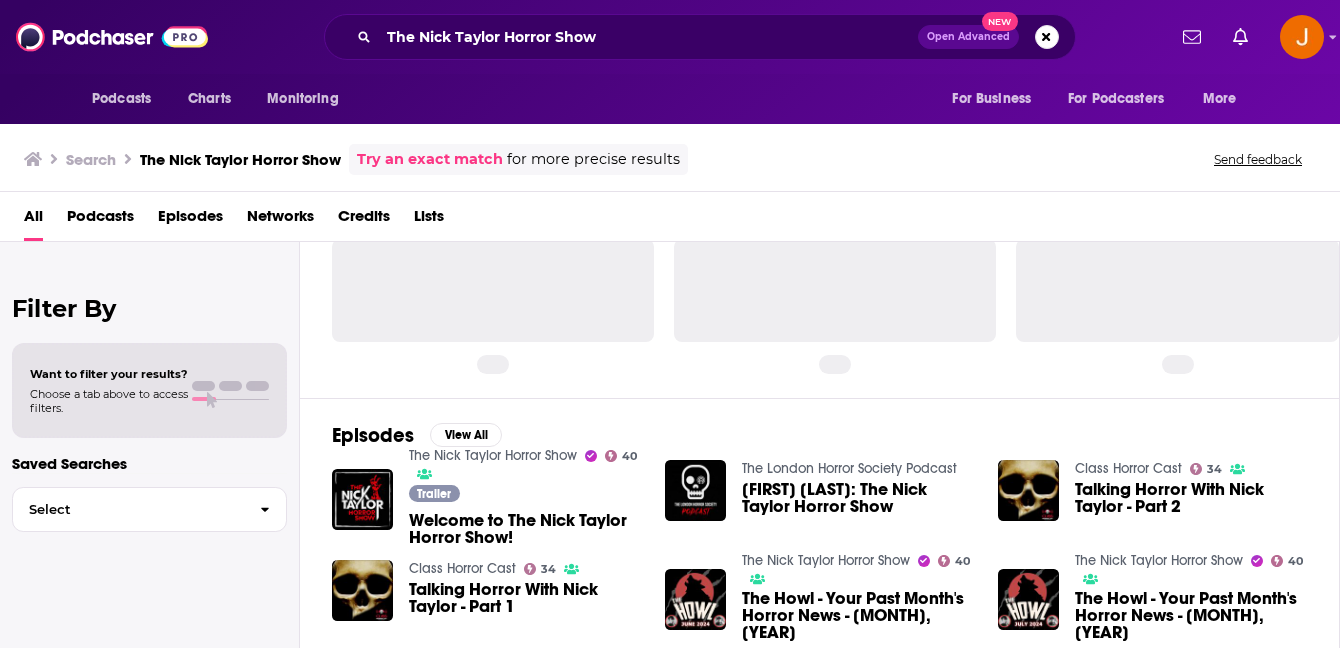 scroll, scrollTop: 65, scrollLeft: 0, axis: vertical 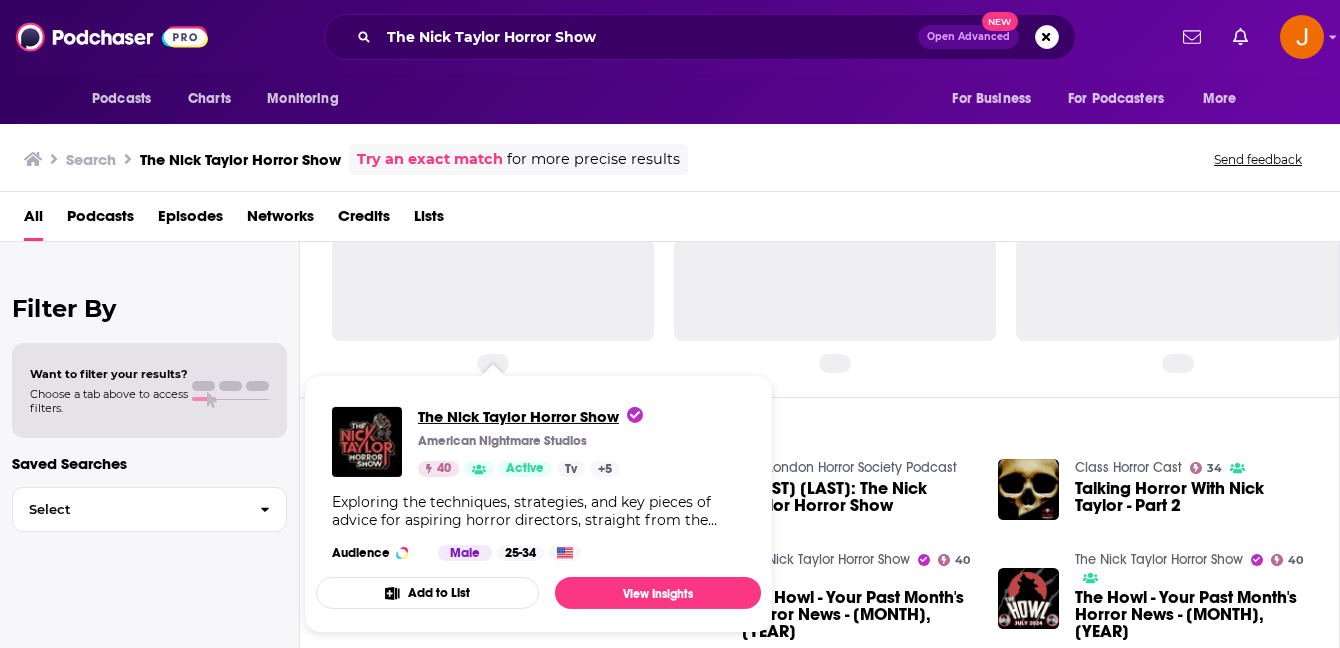 click on "The Nick Taylor Horror Show" at bounding box center [530, 416] 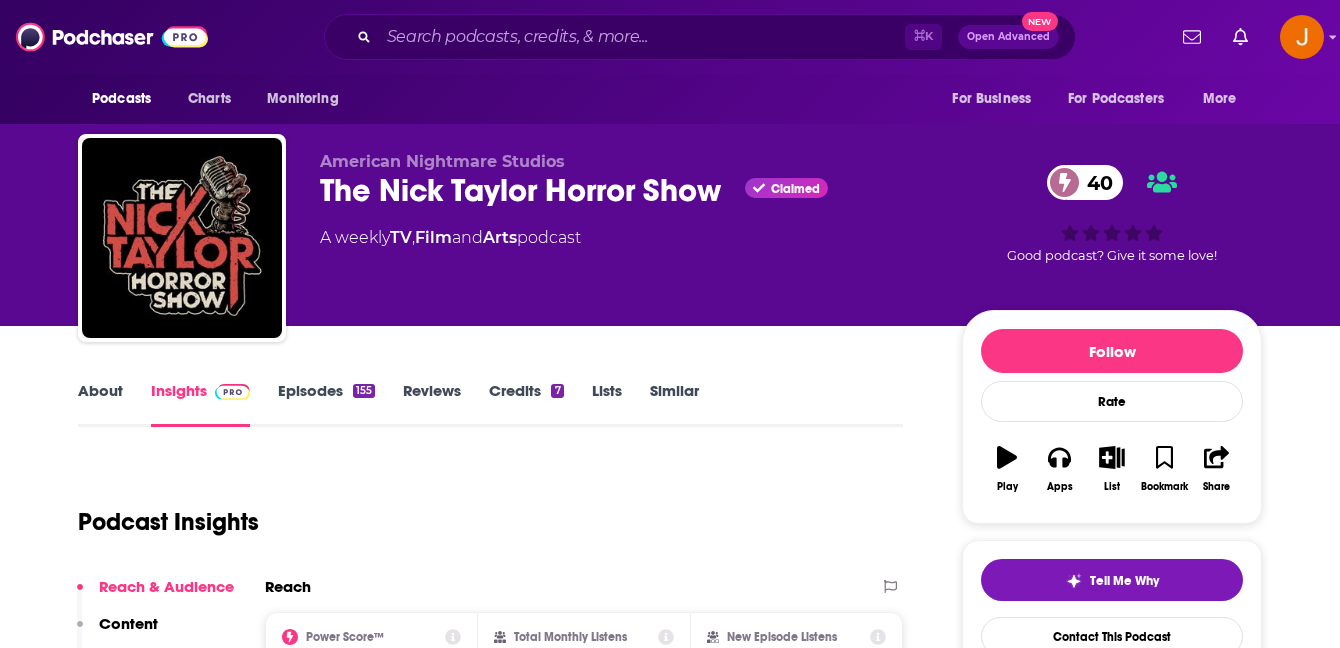 drag, startPoint x: 648, startPoint y: 256, endPoint x: 429, endPoint y: 252, distance: 219.03653 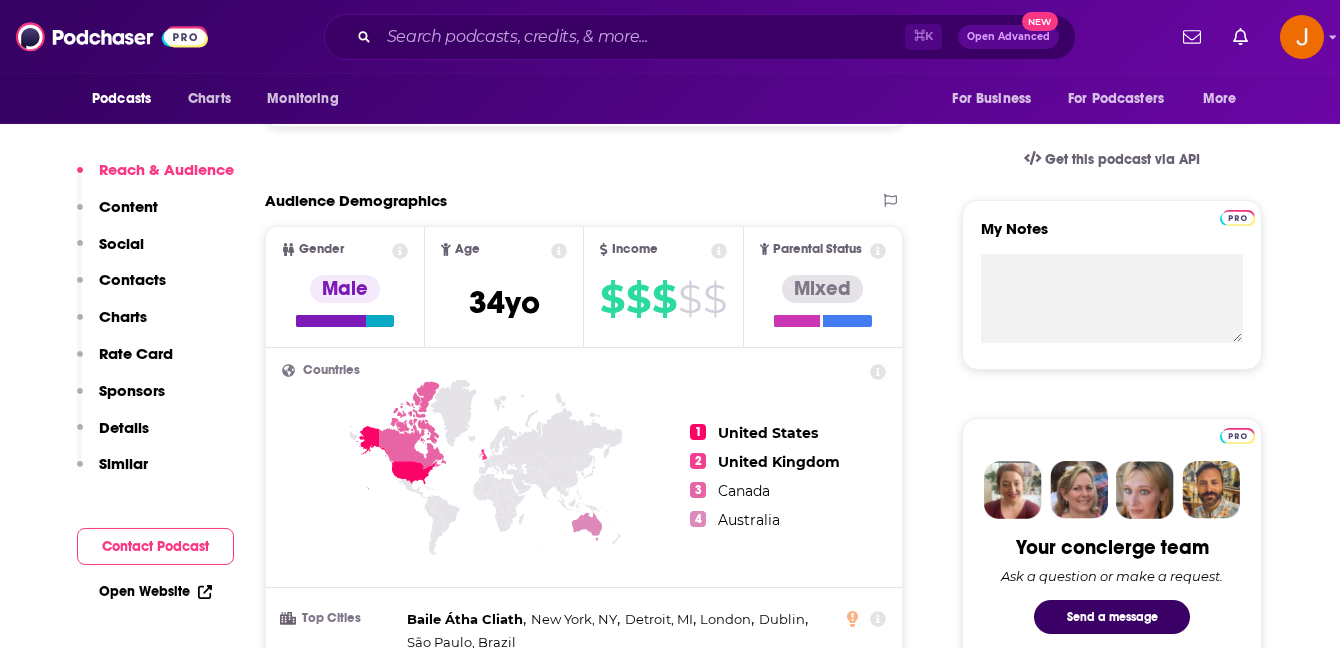 scroll, scrollTop: 615, scrollLeft: 0, axis: vertical 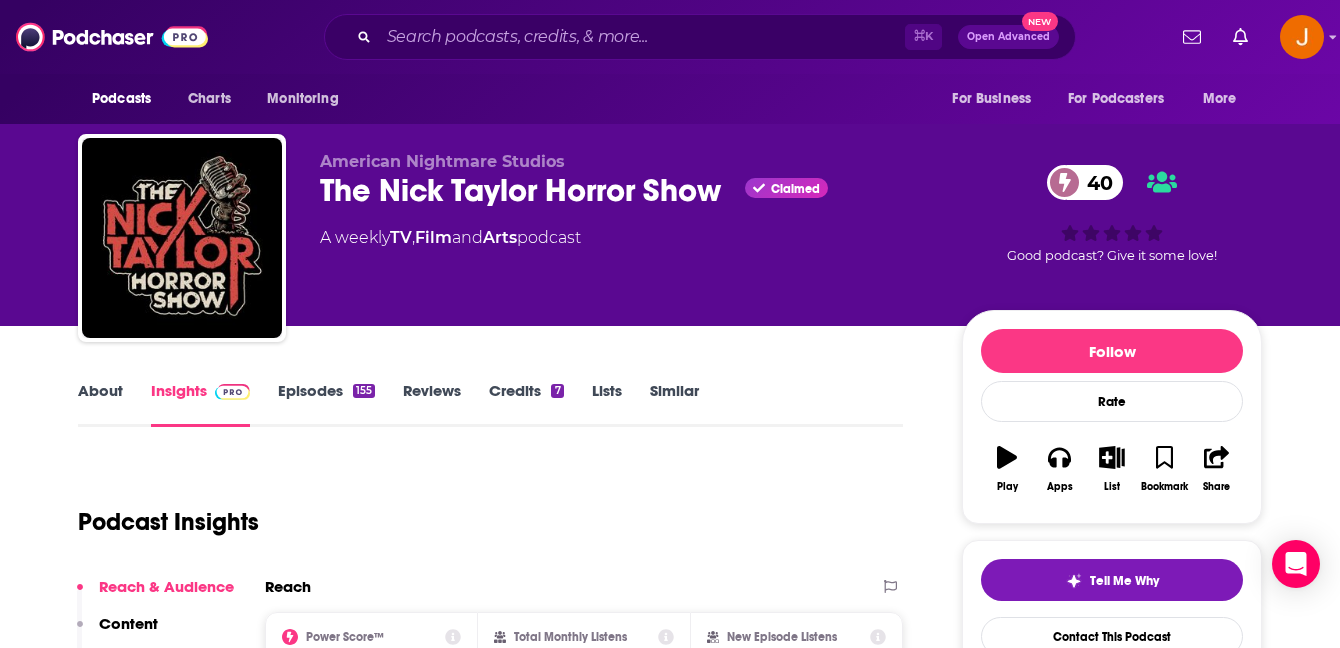 click on "About" at bounding box center (100, 404) 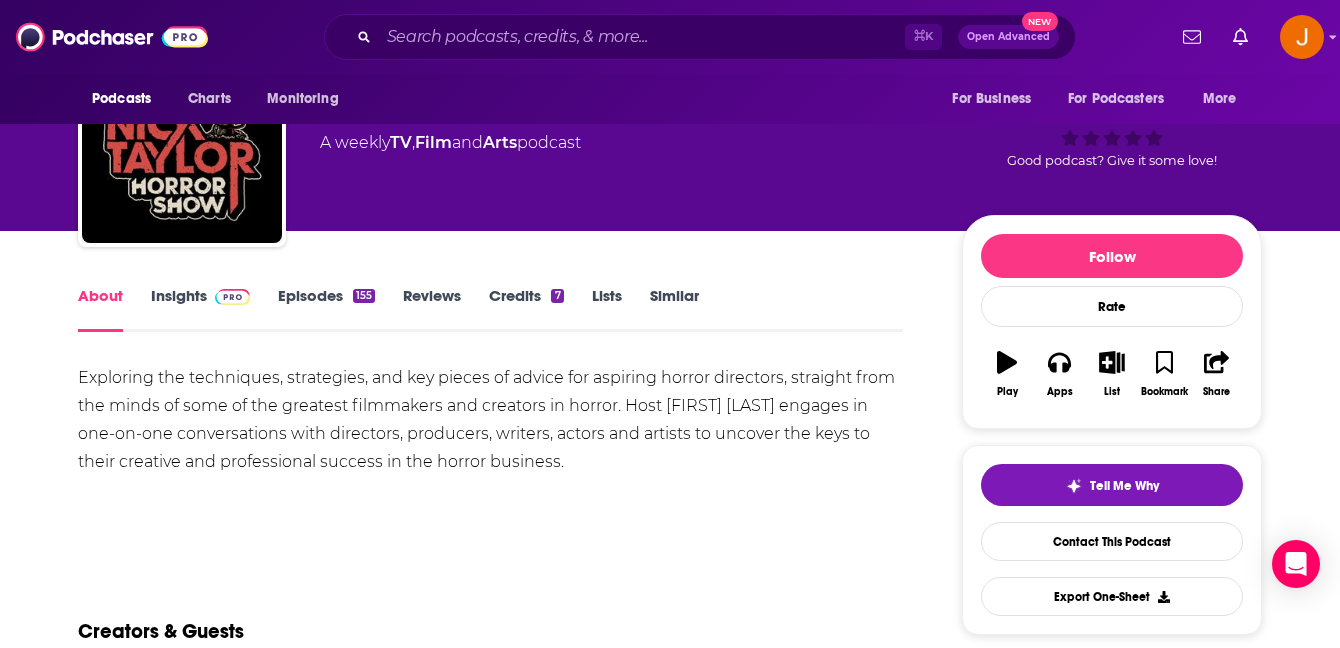 scroll, scrollTop: 130, scrollLeft: 0, axis: vertical 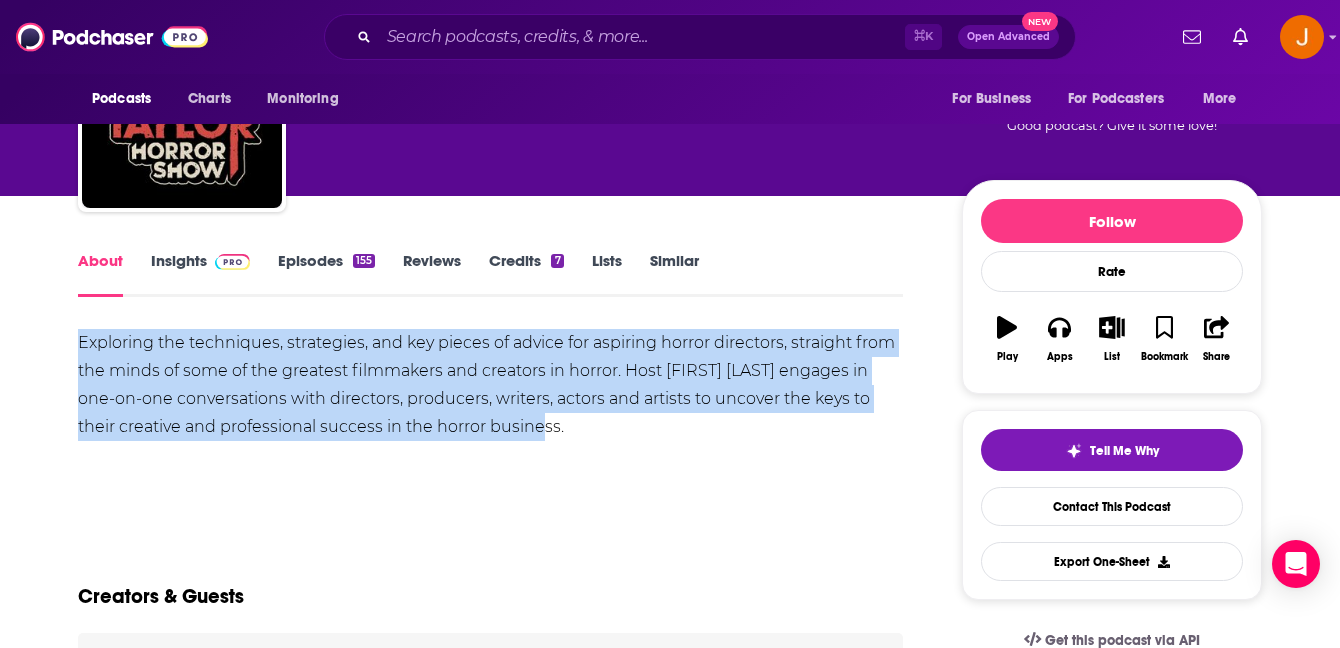 drag, startPoint x: 595, startPoint y: 435, endPoint x: 79, endPoint y: 347, distance: 523.4501 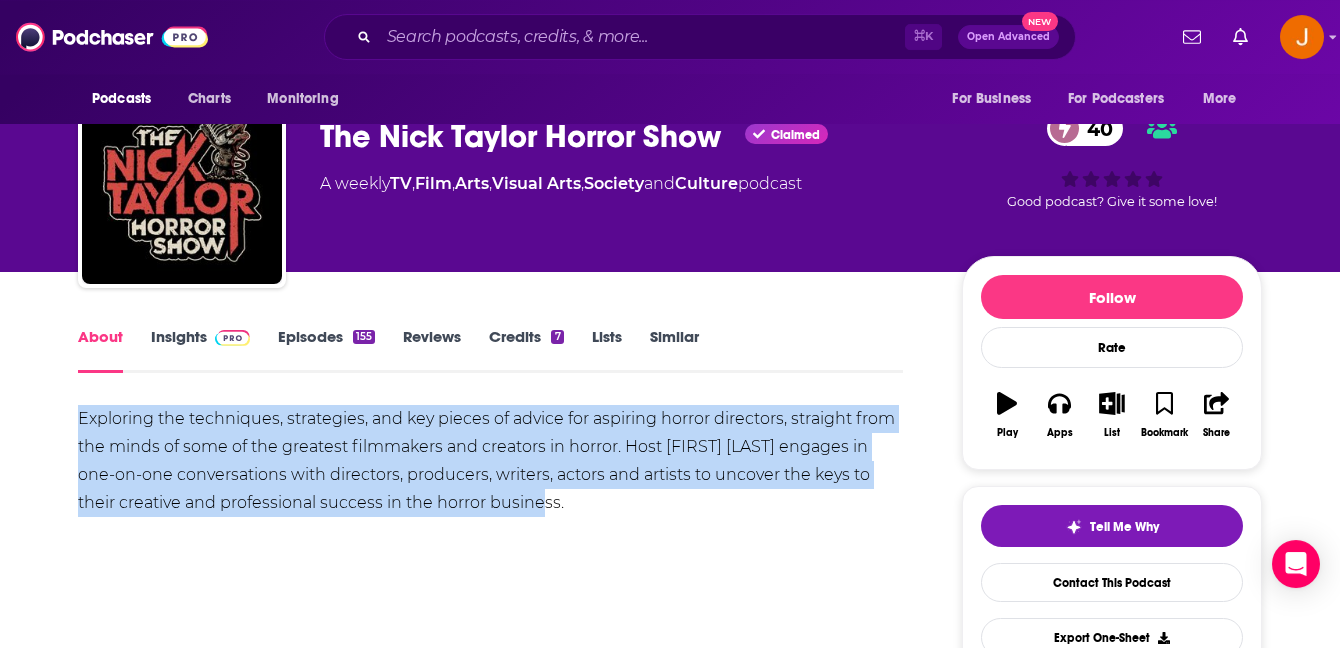 scroll, scrollTop: 57, scrollLeft: 0, axis: vertical 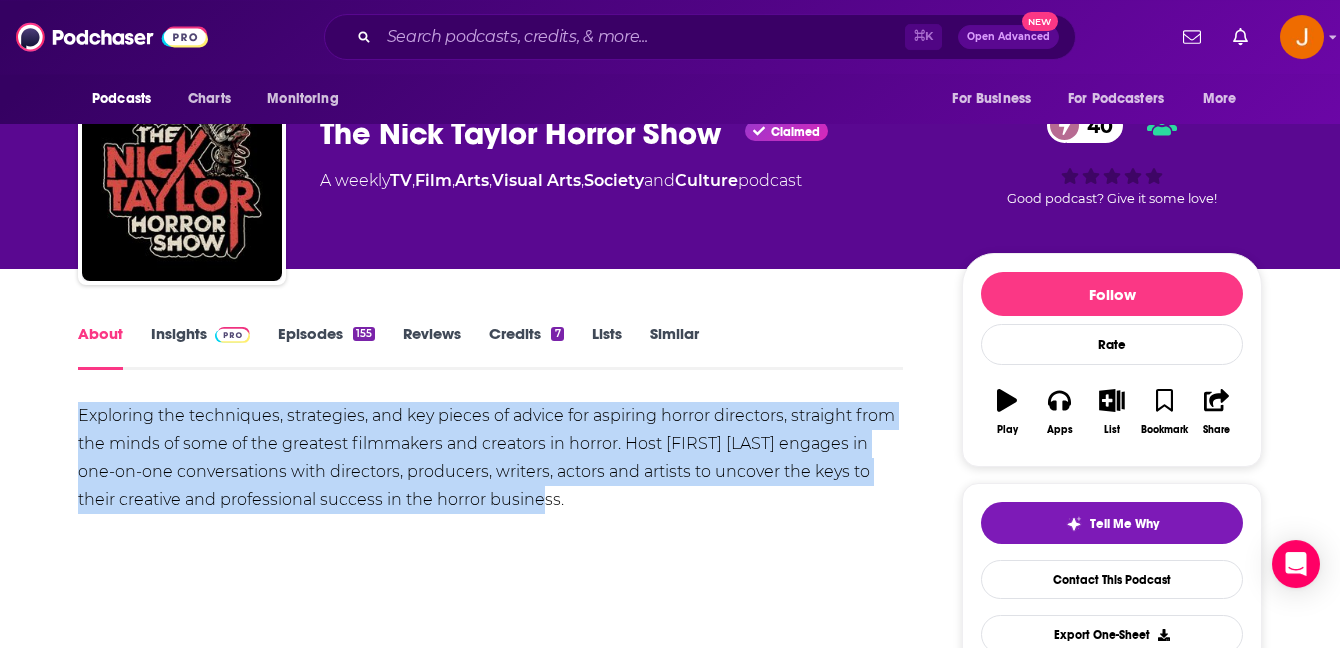 click on "Insights" at bounding box center [200, 347] 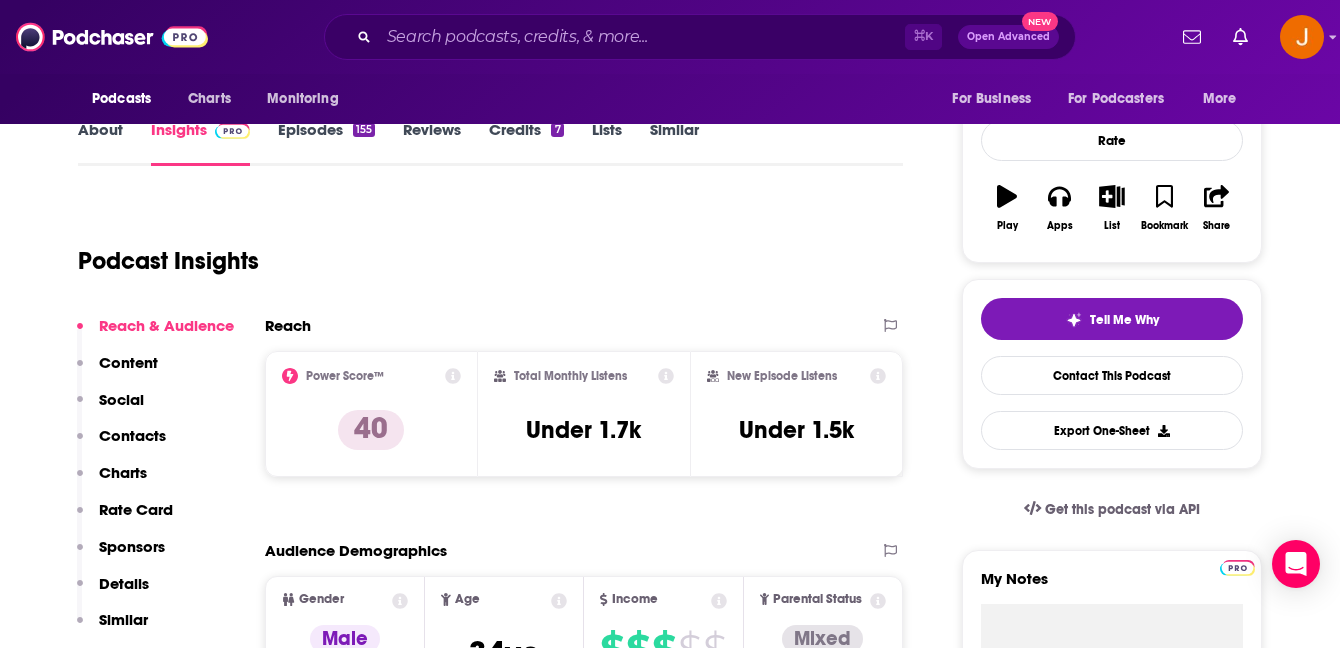 scroll, scrollTop: 0, scrollLeft: 0, axis: both 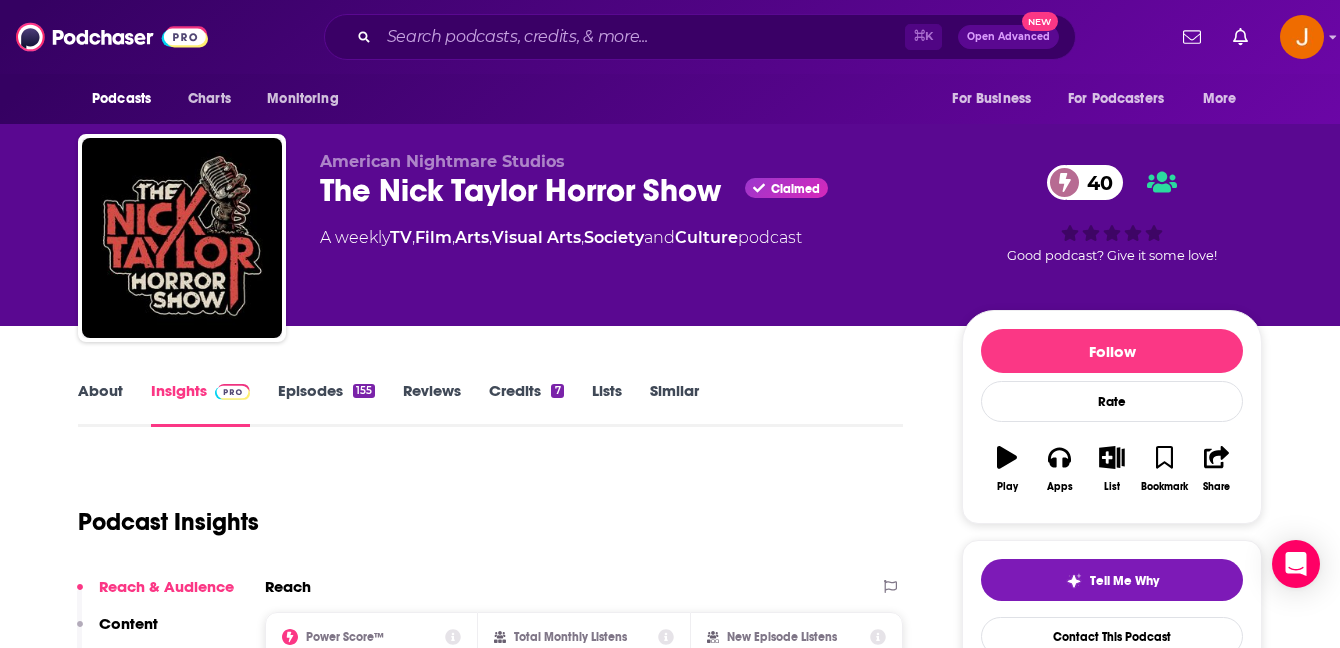 click on "About" at bounding box center (100, 404) 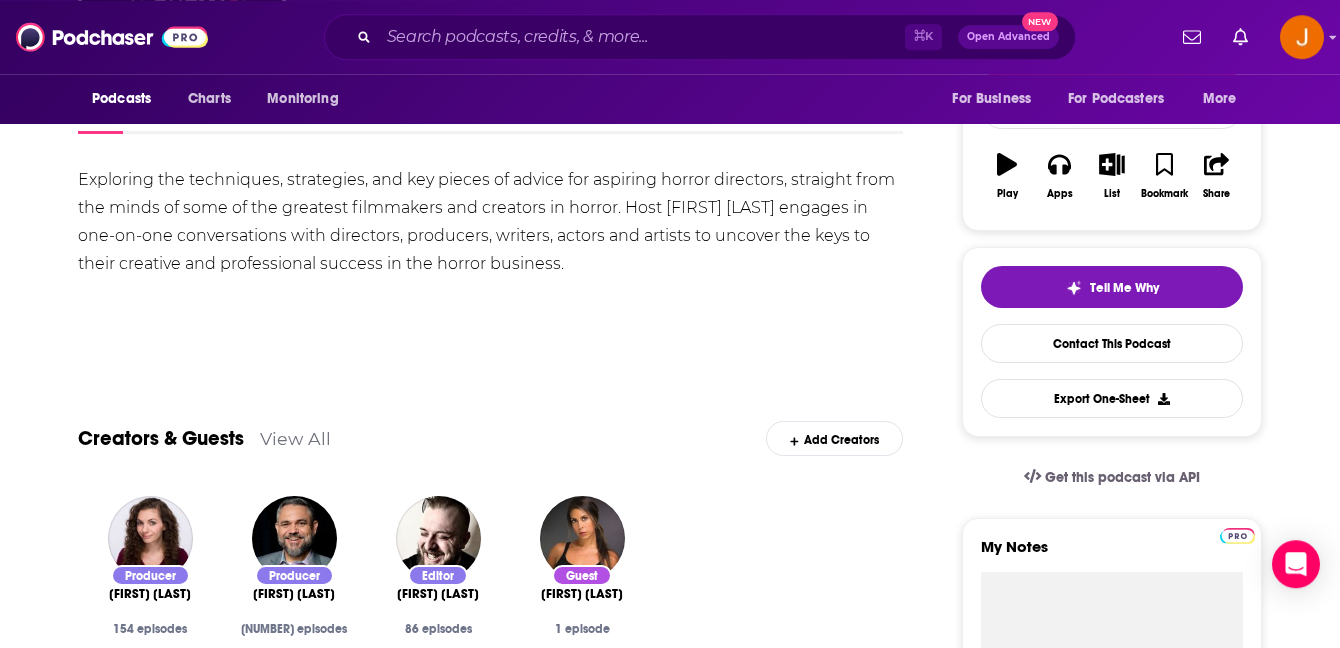 scroll, scrollTop: 0, scrollLeft: 0, axis: both 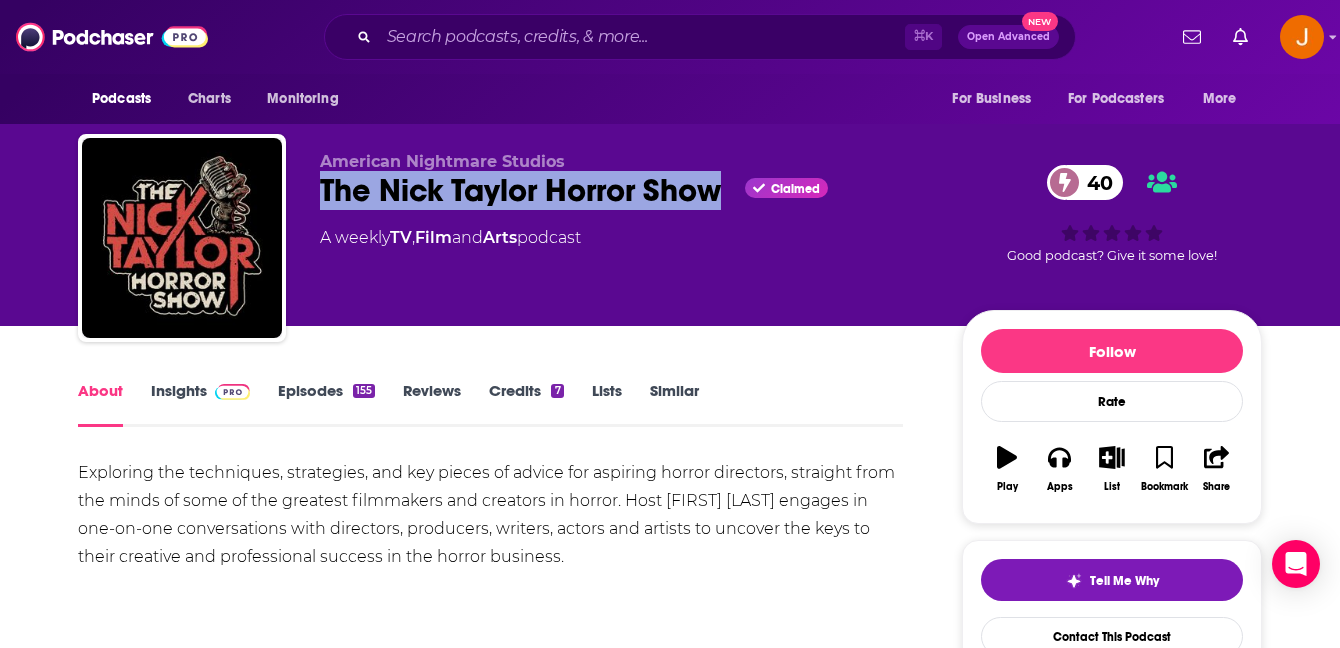 drag, startPoint x: 324, startPoint y: 183, endPoint x: 721, endPoint y: 201, distance: 397.40784 